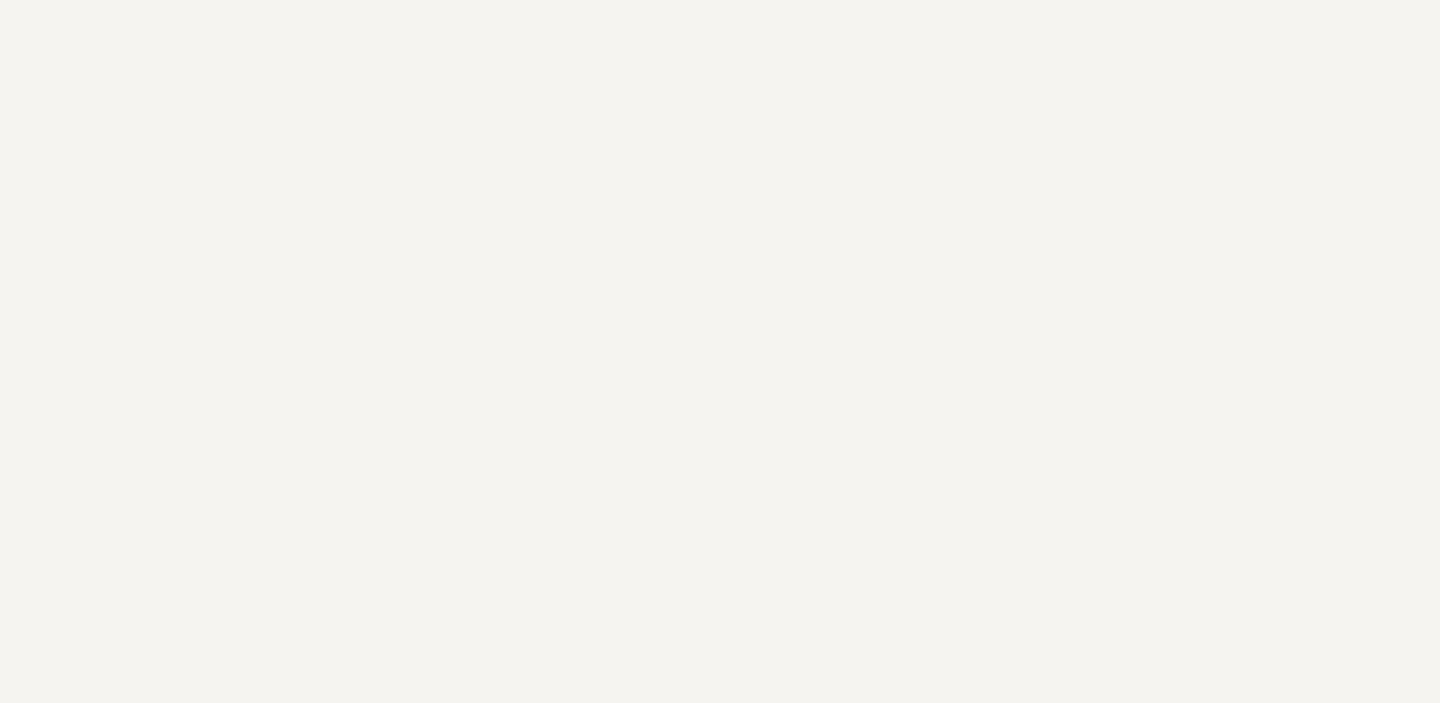 scroll, scrollTop: 0, scrollLeft: 0, axis: both 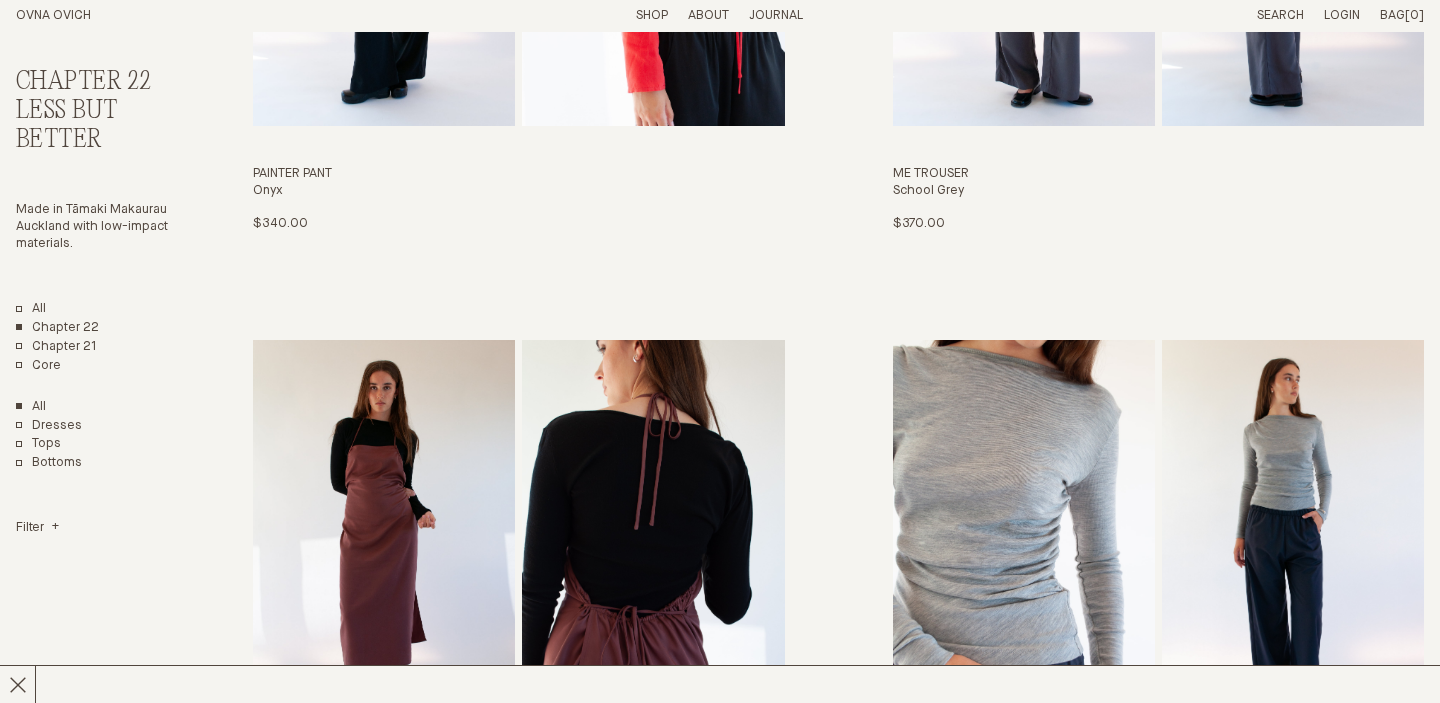 click on "Shop" at bounding box center (652, 15) 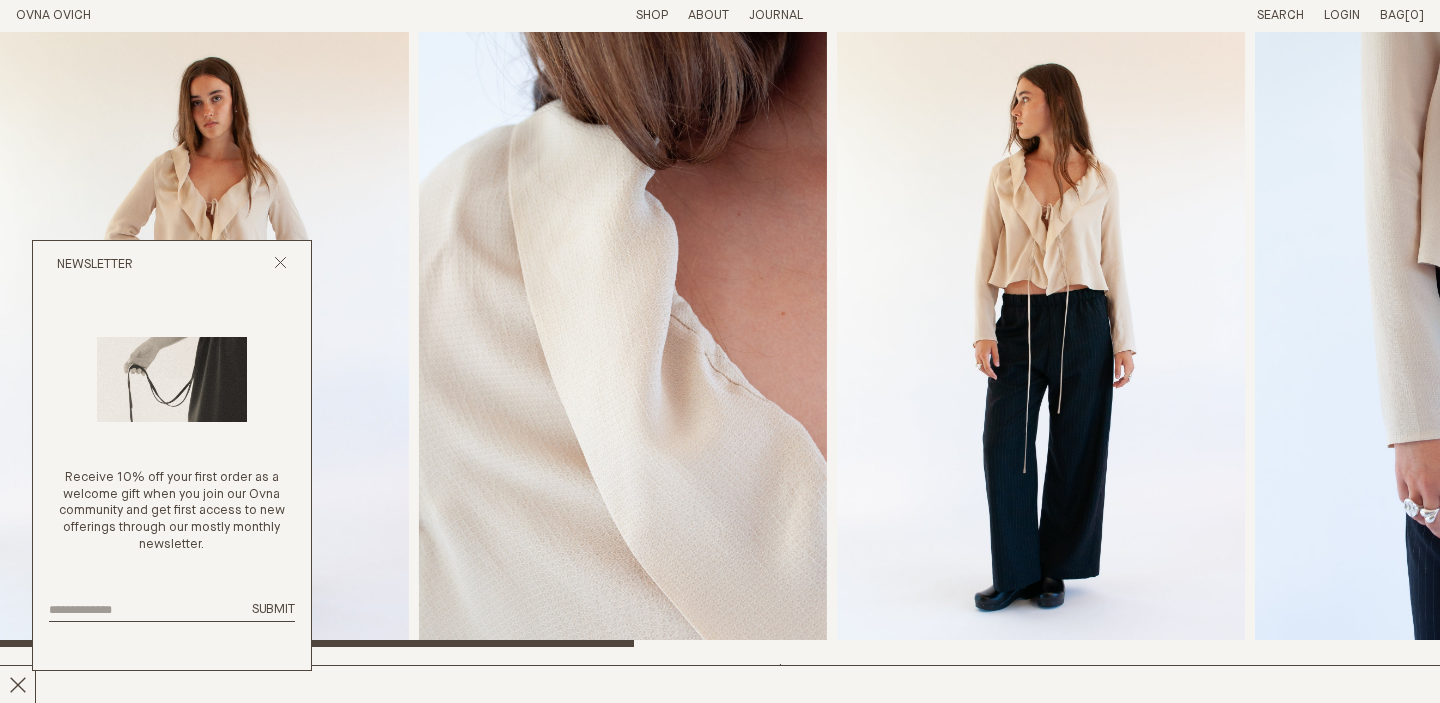 scroll, scrollTop: 0, scrollLeft: 0, axis: both 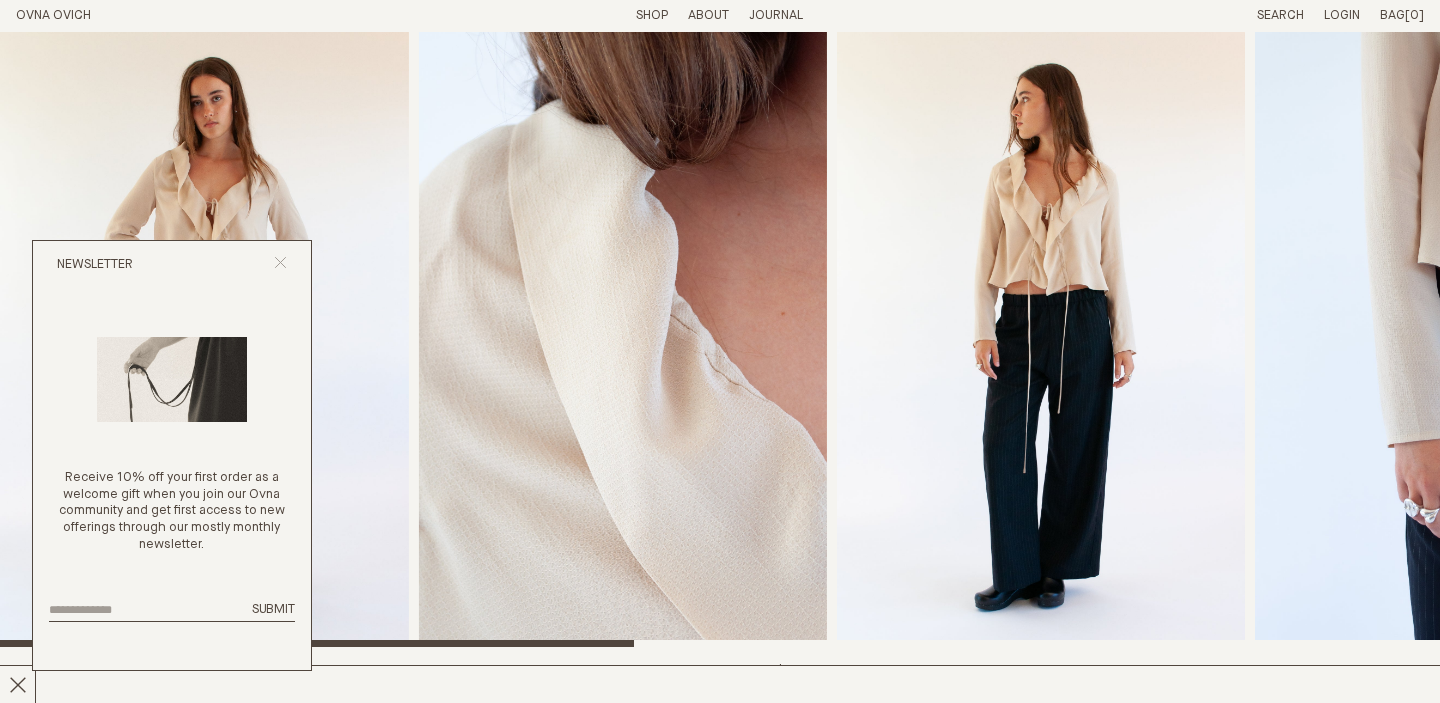 click 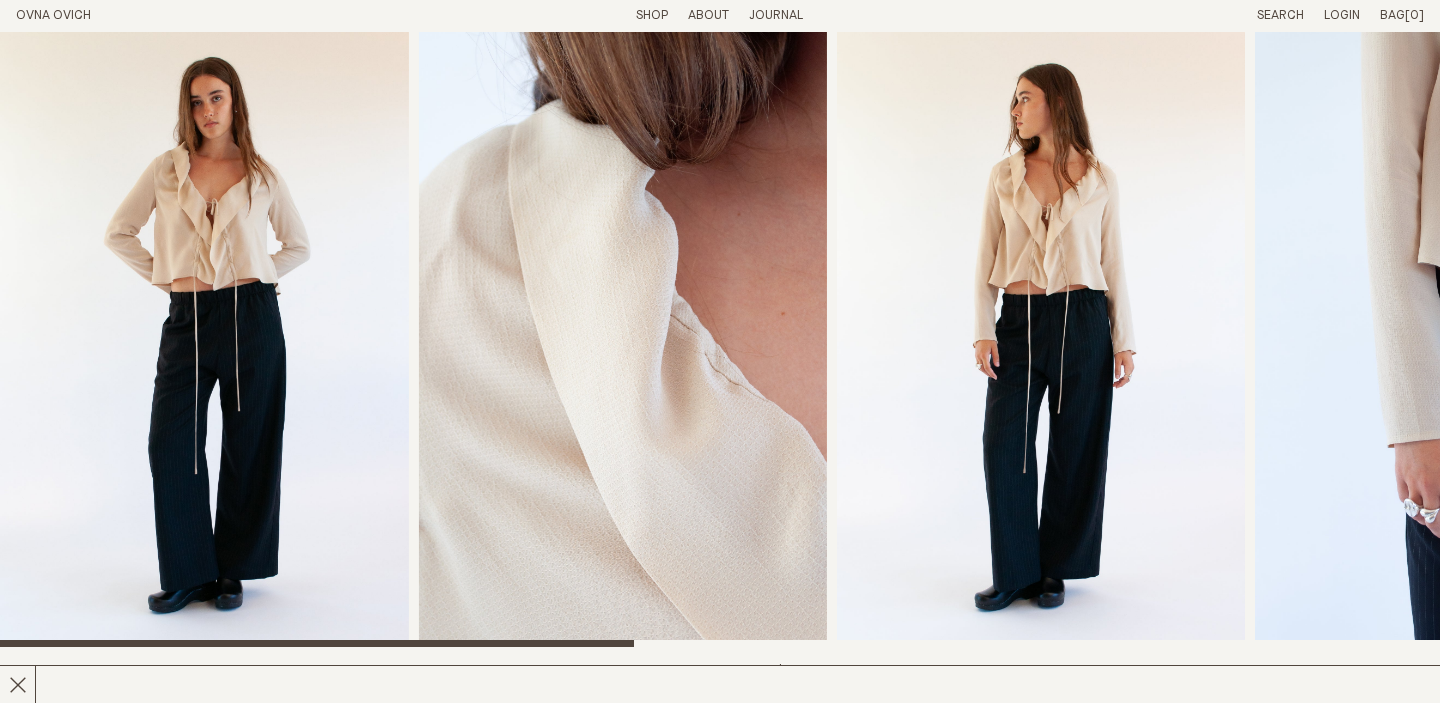 scroll, scrollTop: 453, scrollLeft: 0, axis: vertical 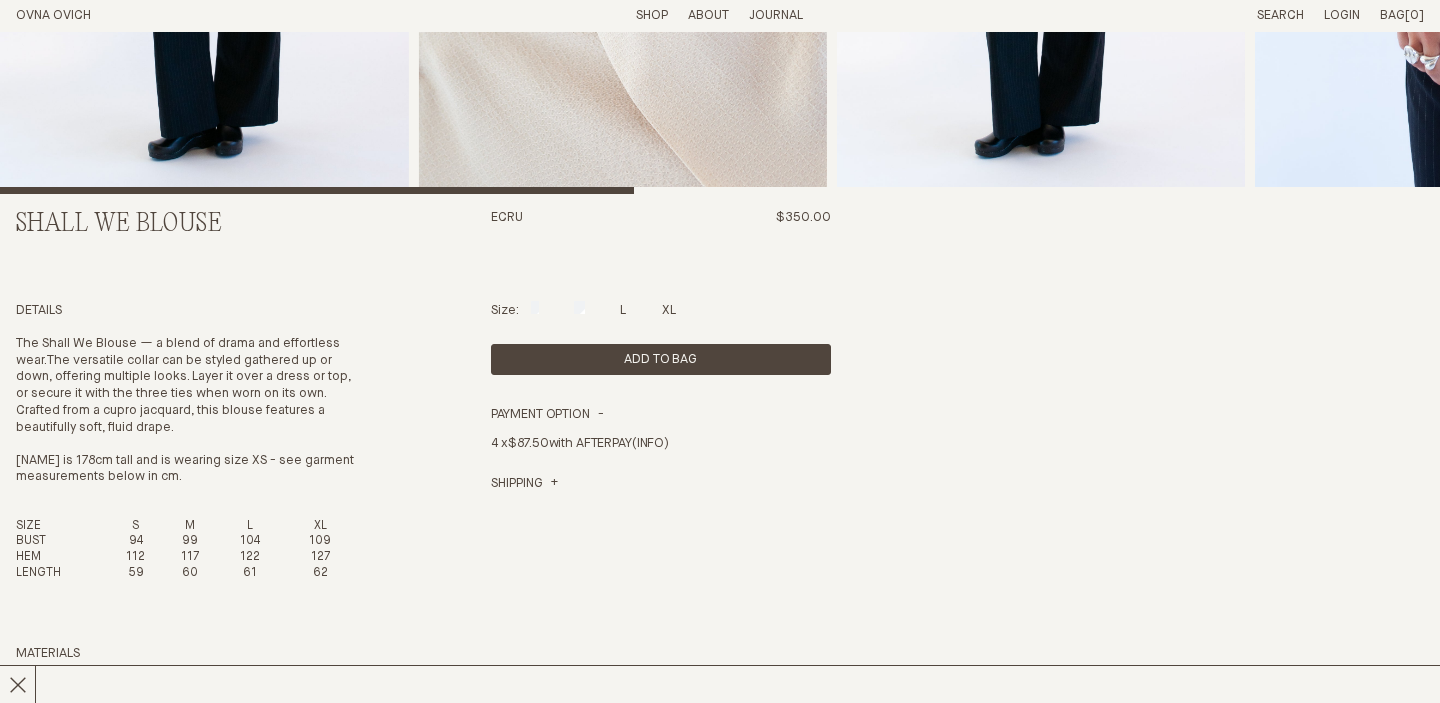click on "Size:
S
M
L
XL" at bounding box center [661, 311] 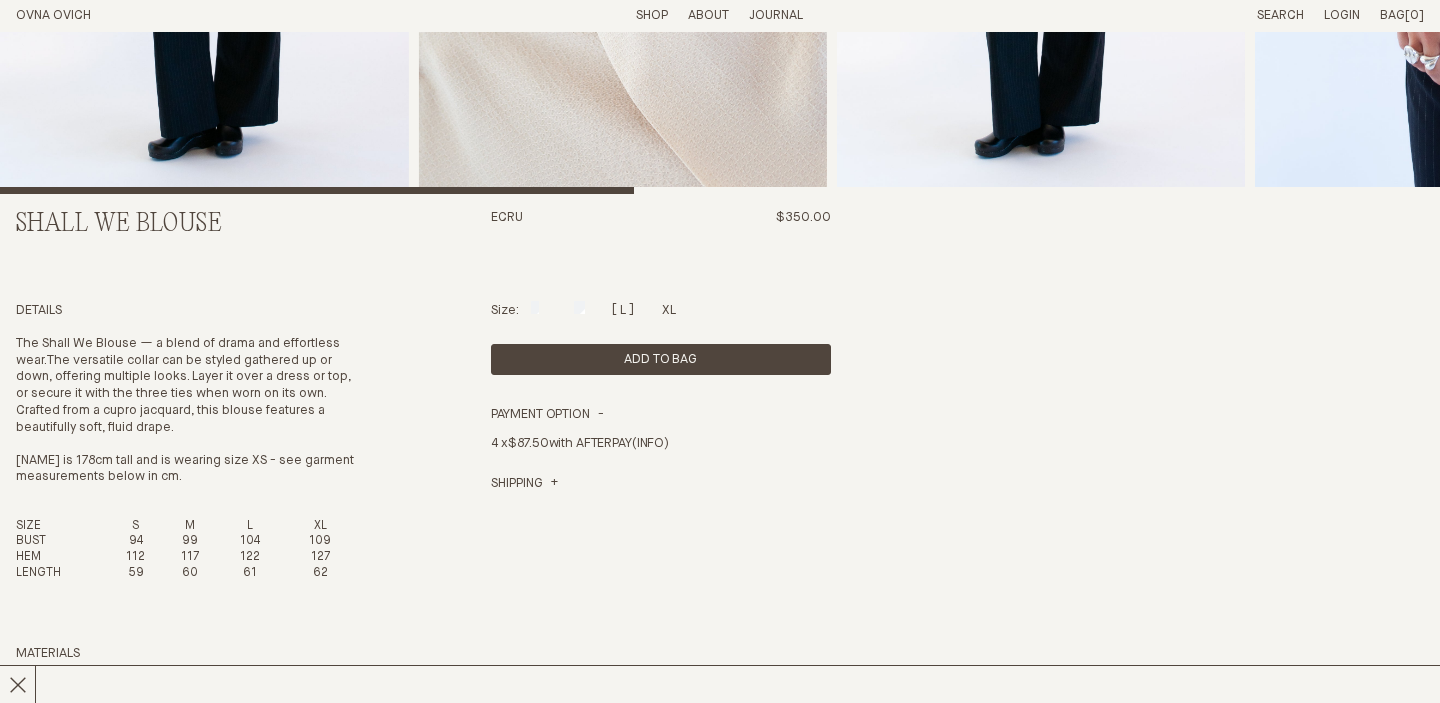click at bounding box center (623, 307) 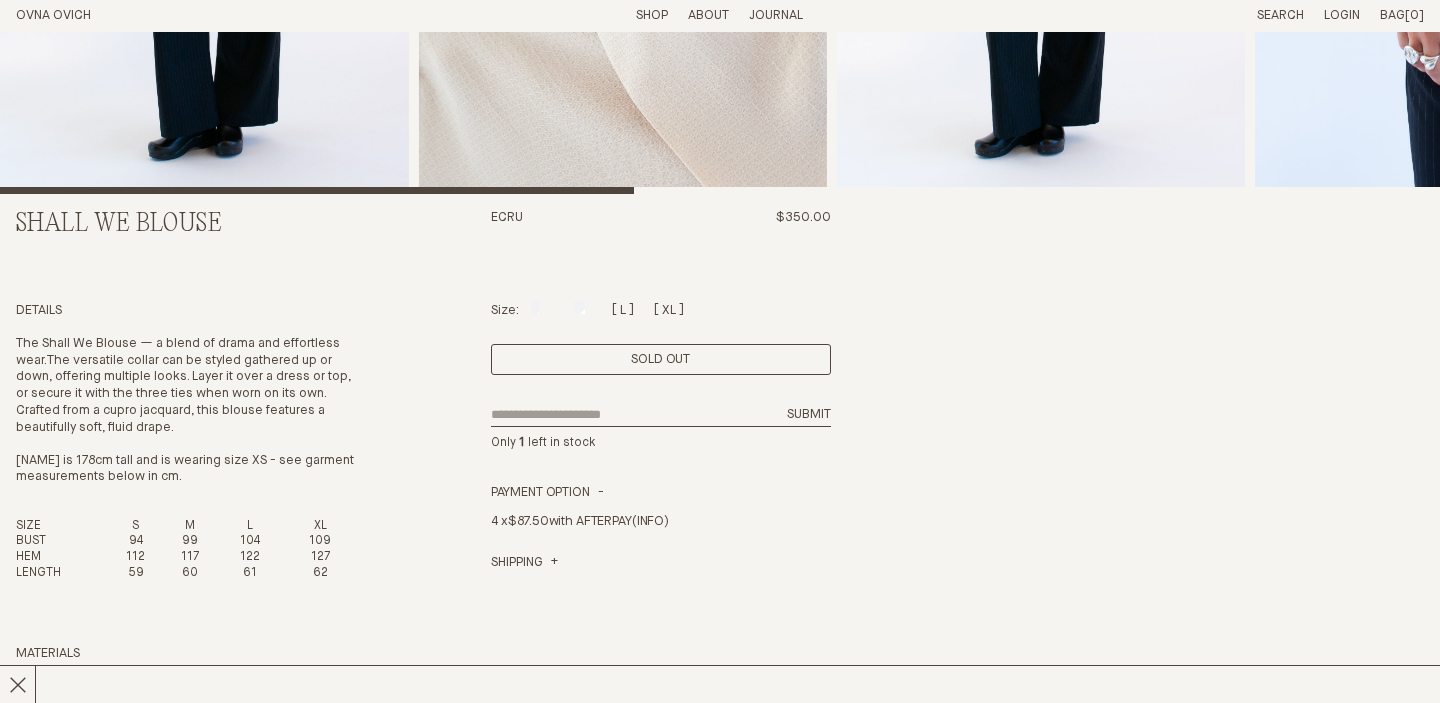 click at bounding box center [669, 307] 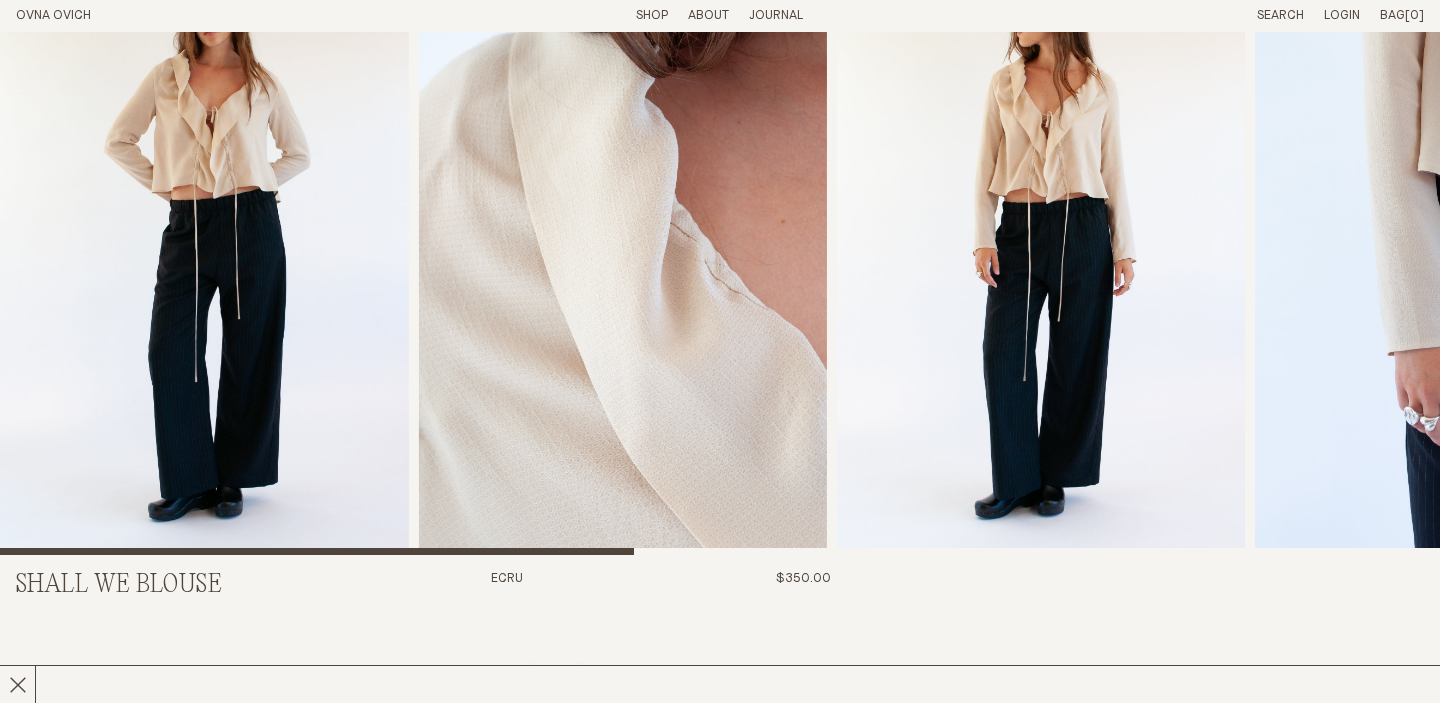 scroll, scrollTop: 0, scrollLeft: 0, axis: both 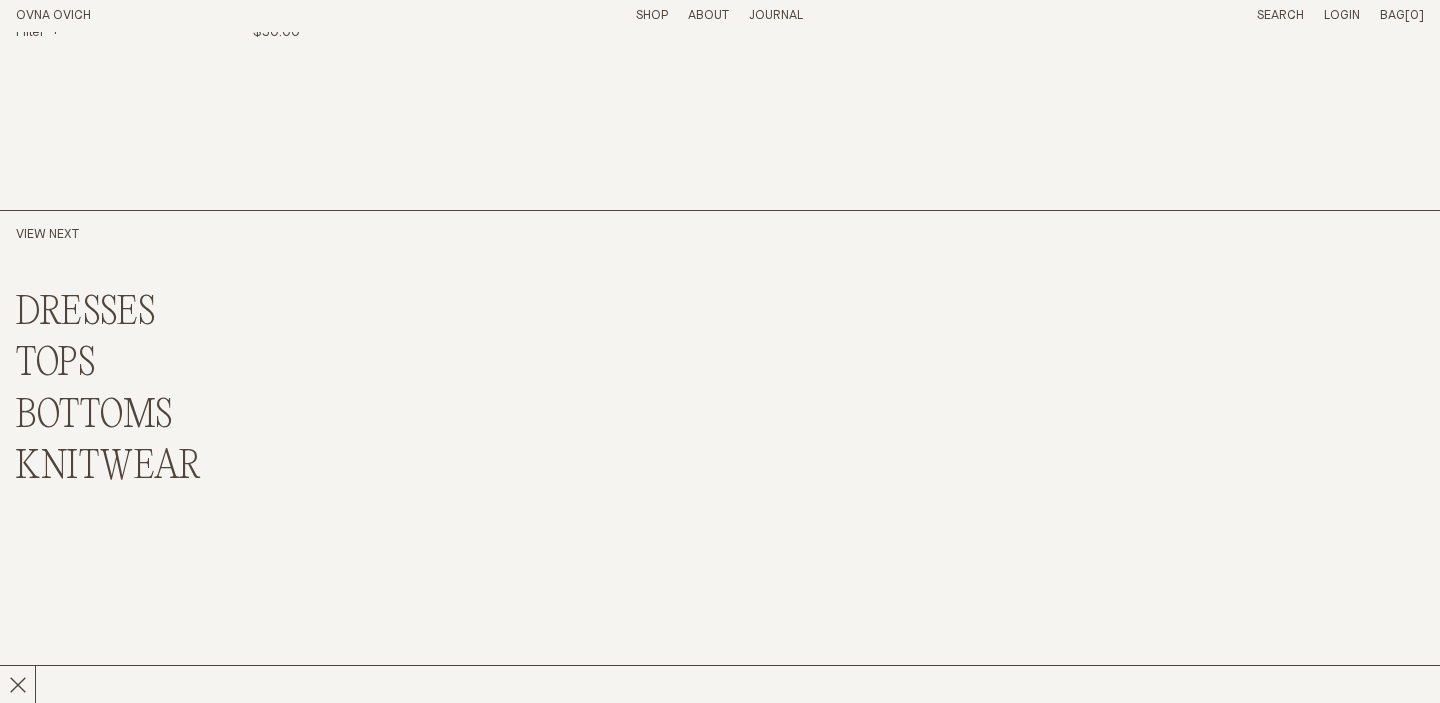 click on "View Next" at bounding box center (126, 235) 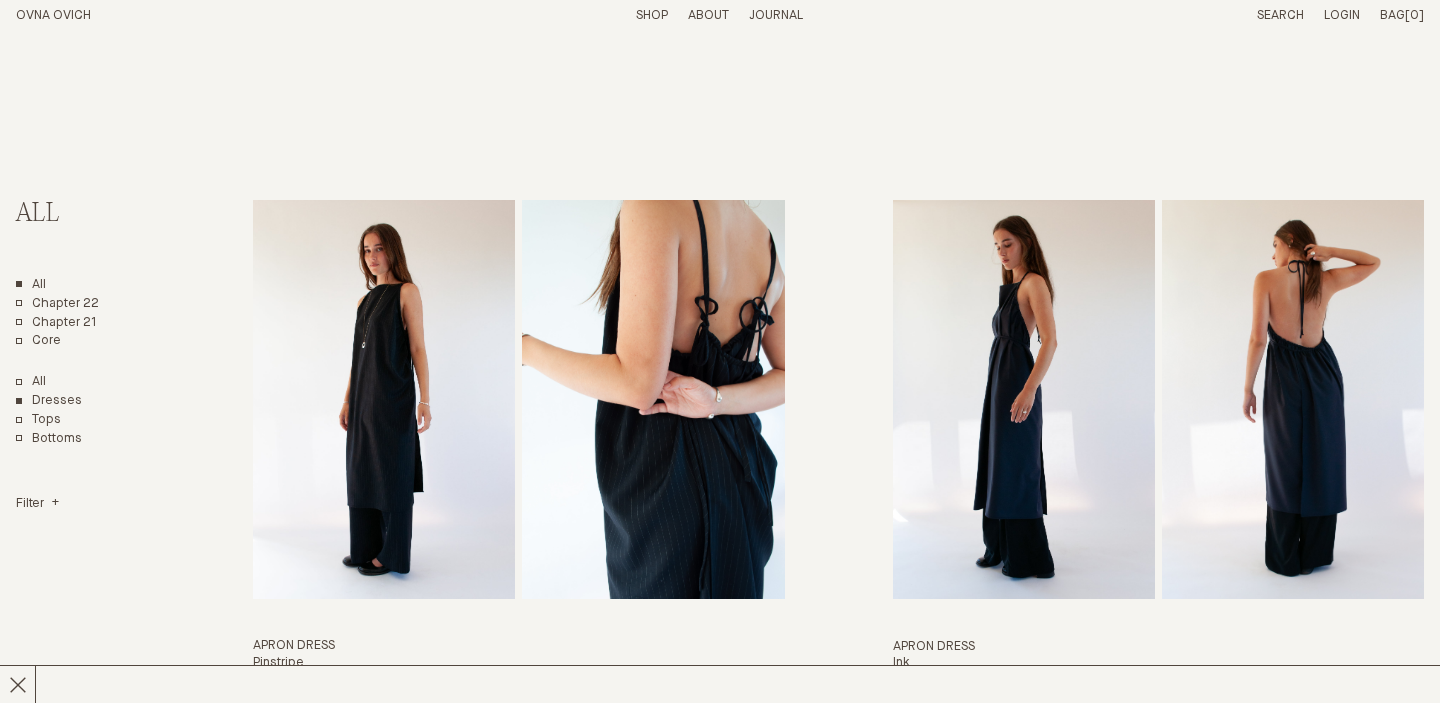 scroll, scrollTop: 0, scrollLeft: 0, axis: both 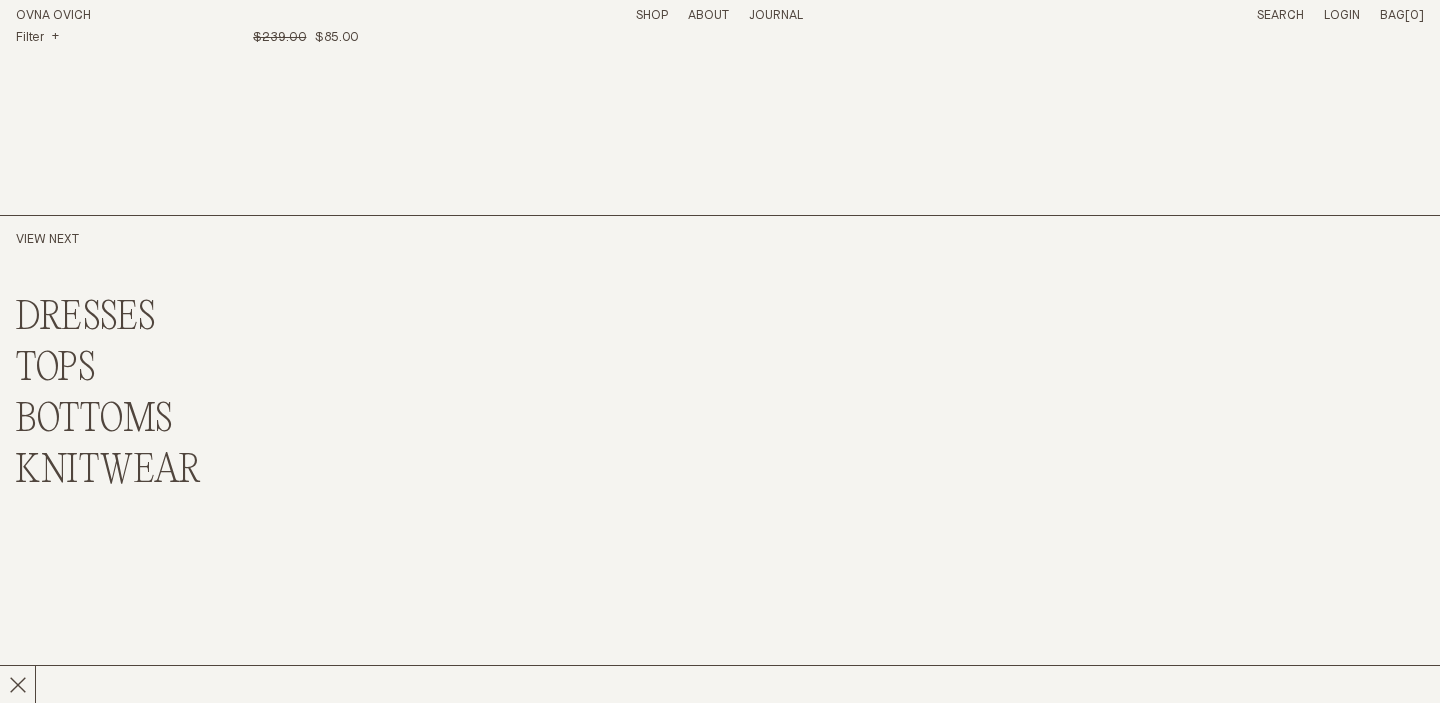 click on "TOPS" at bounding box center [56, 369] 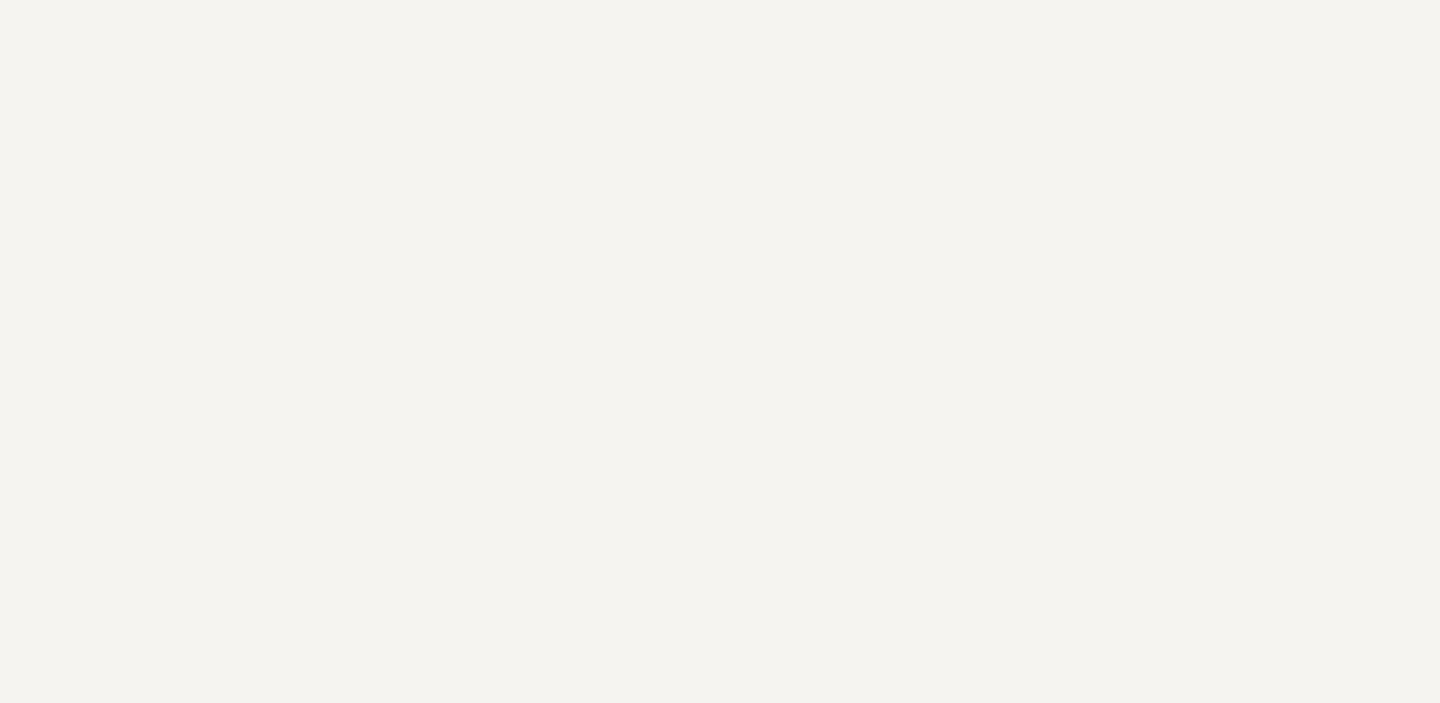 click on "DRESSES" at bounding box center [86, 318] 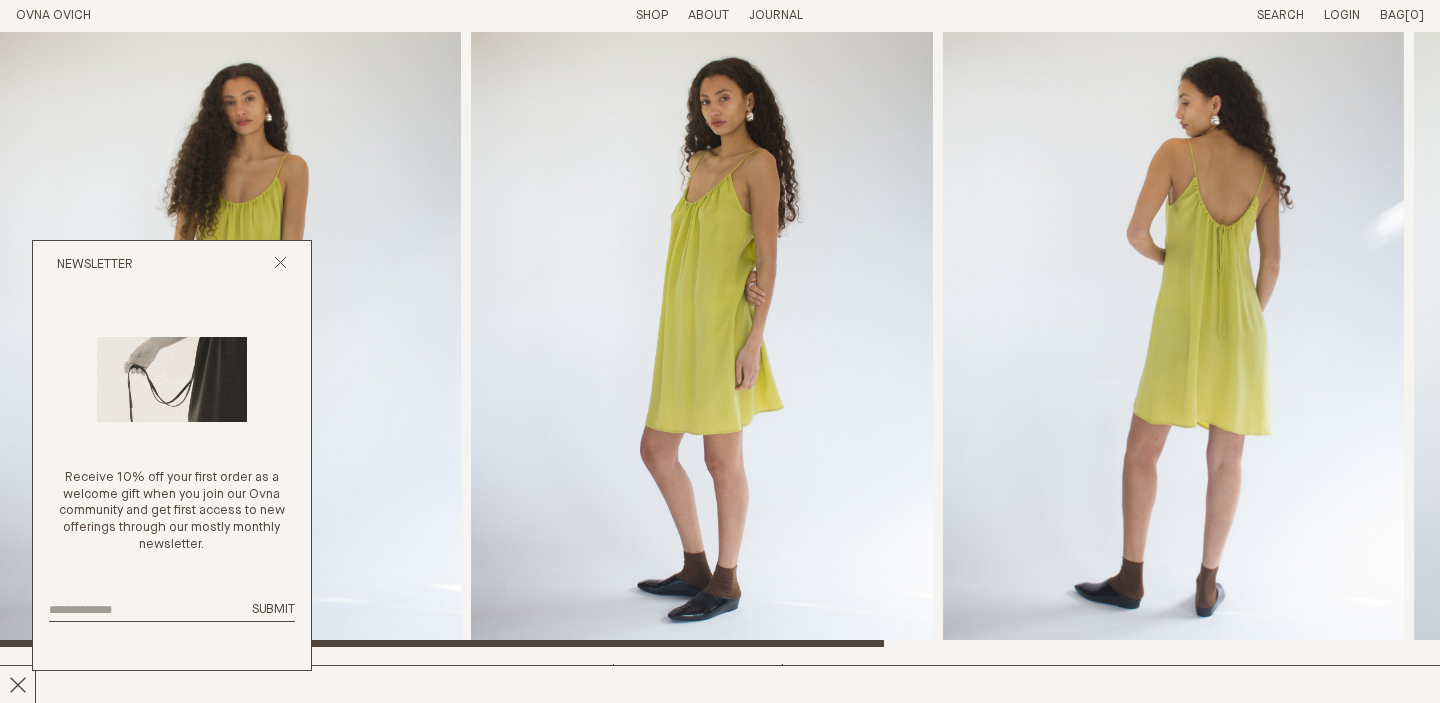 scroll, scrollTop: 0, scrollLeft: 0, axis: both 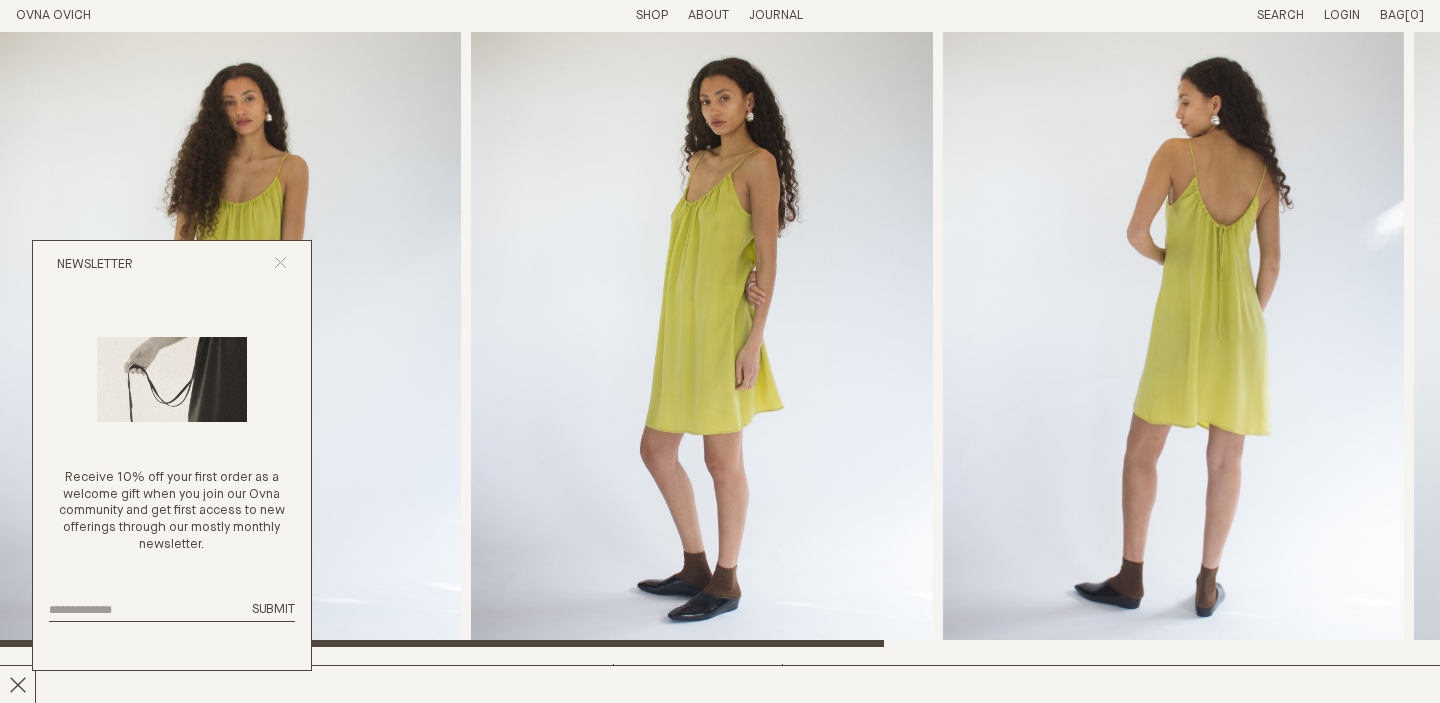 click at bounding box center [280, 265] 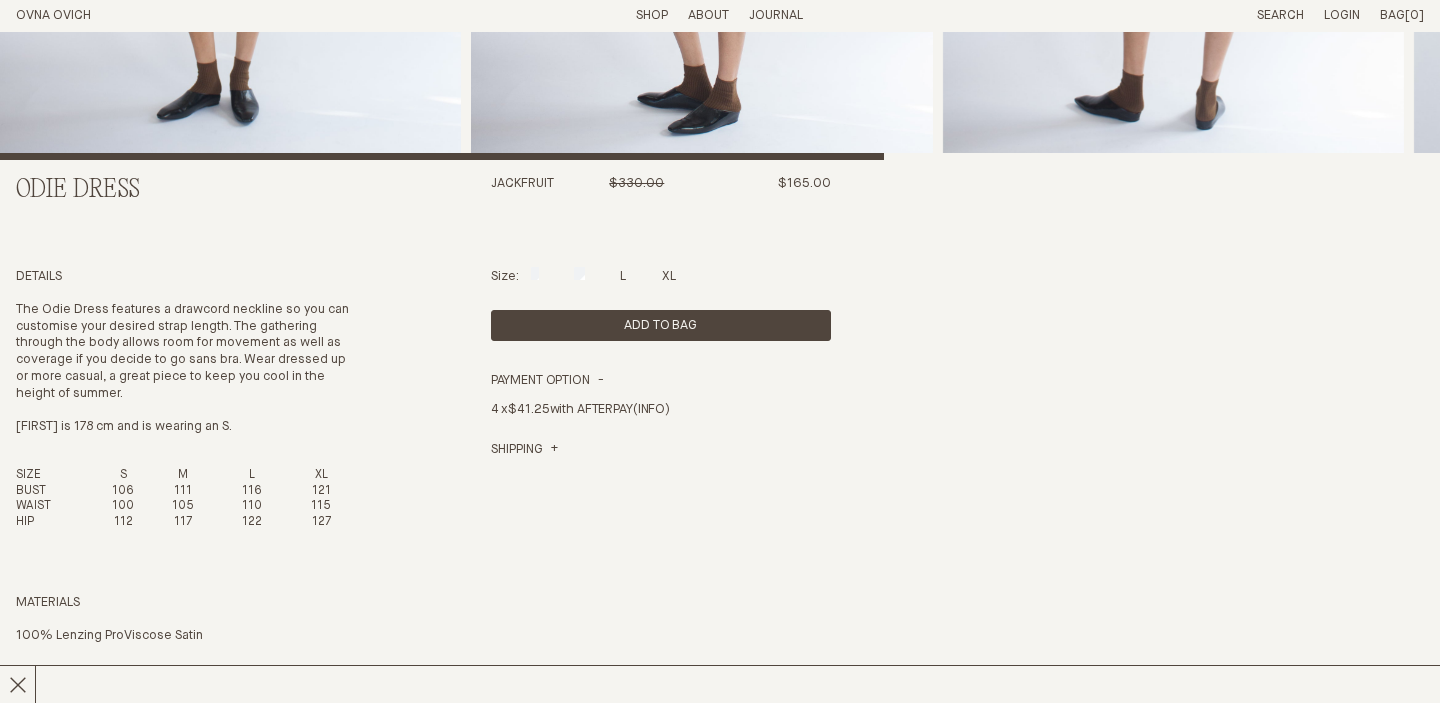 scroll, scrollTop: 613, scrollLeft: 0, axis: vertical 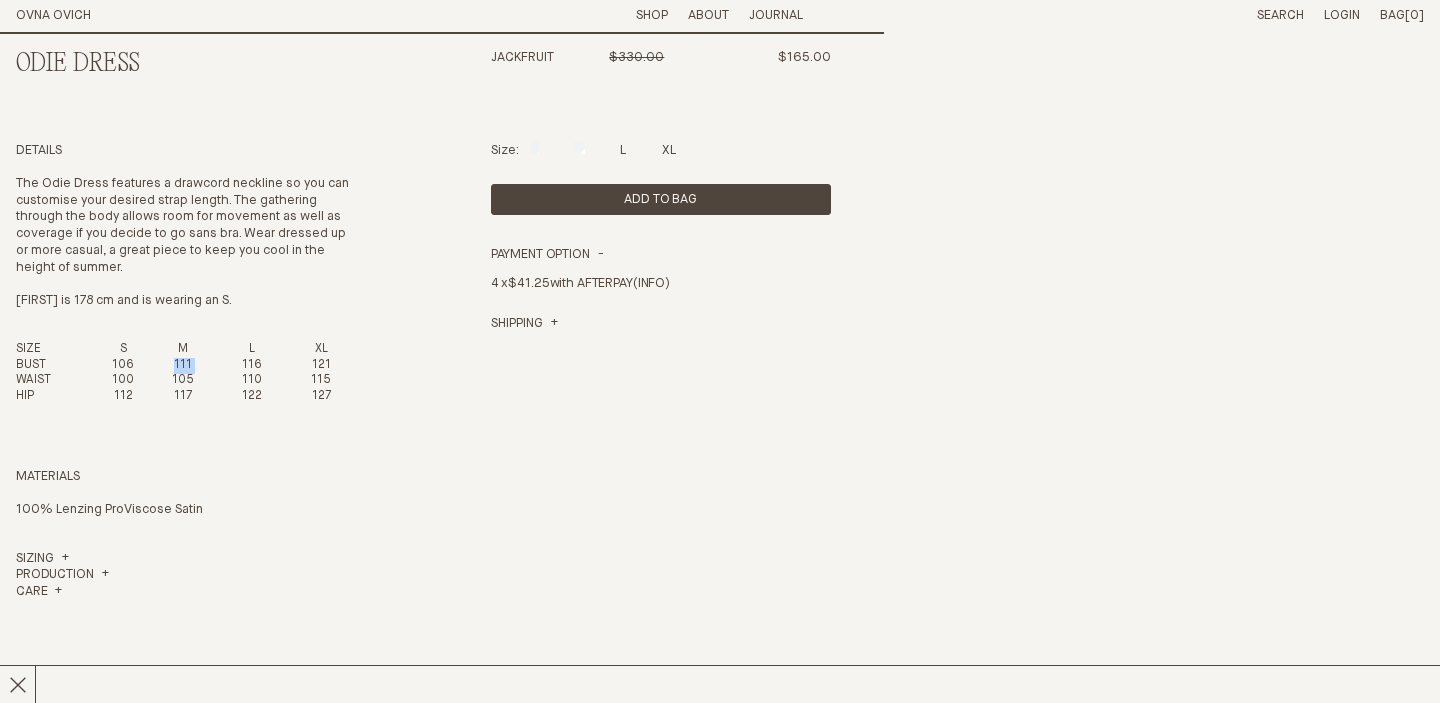 drag, startPoint x: 172, startPoint y: 362, endPoint x: 222, endPoint y: 362, distance: 50 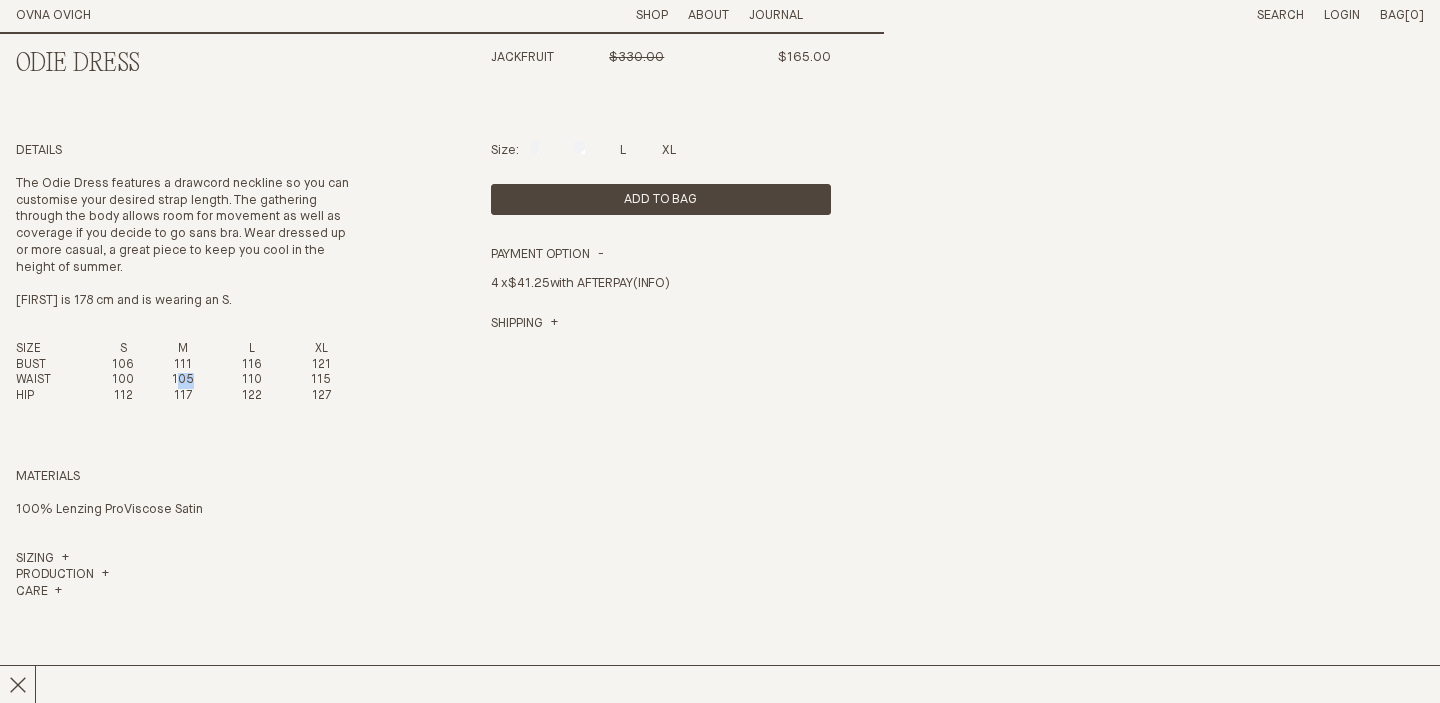 drag, startPoint x: 179, startPoint y: 377, endPoint x: 206, endPoint y: 377, distance: 27 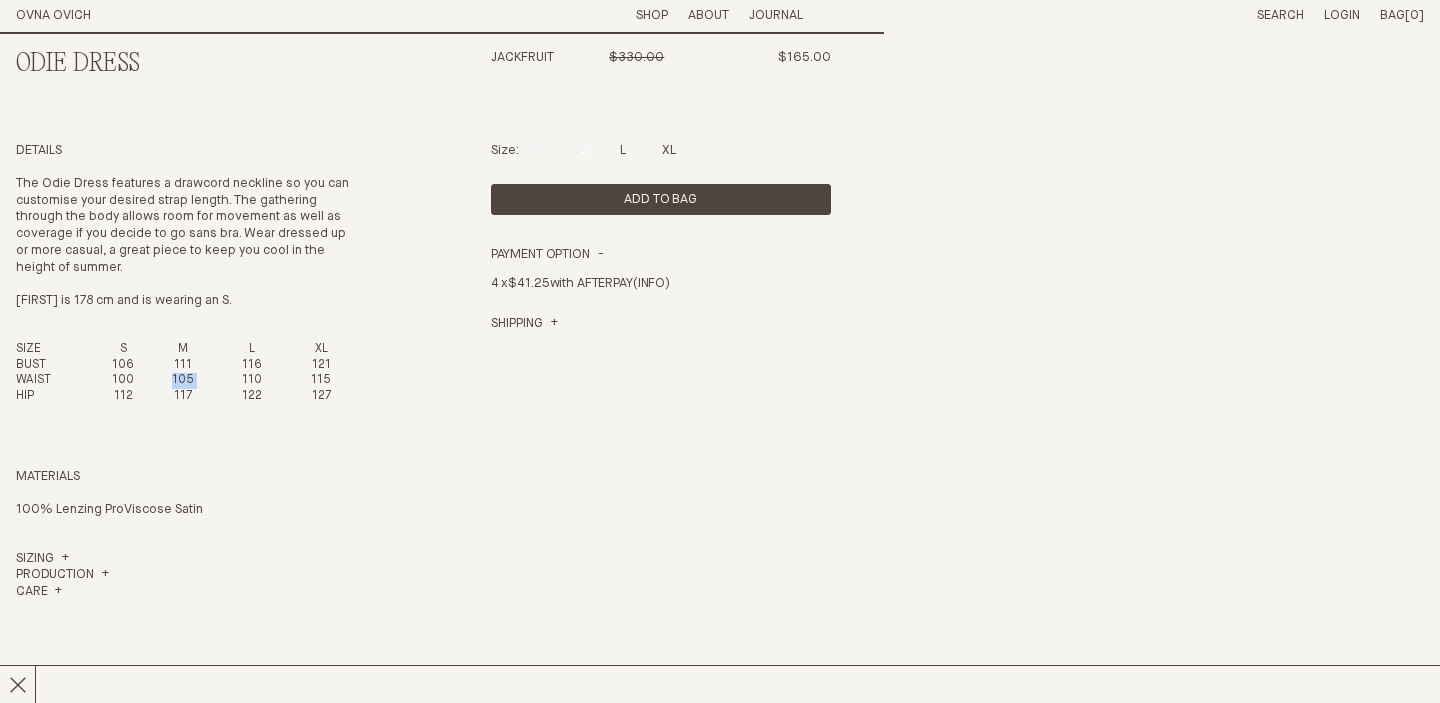 drag, startPoint x: 170, startPoint y: 386, endPoint x: 218, endPoint y: 386, distance: 48 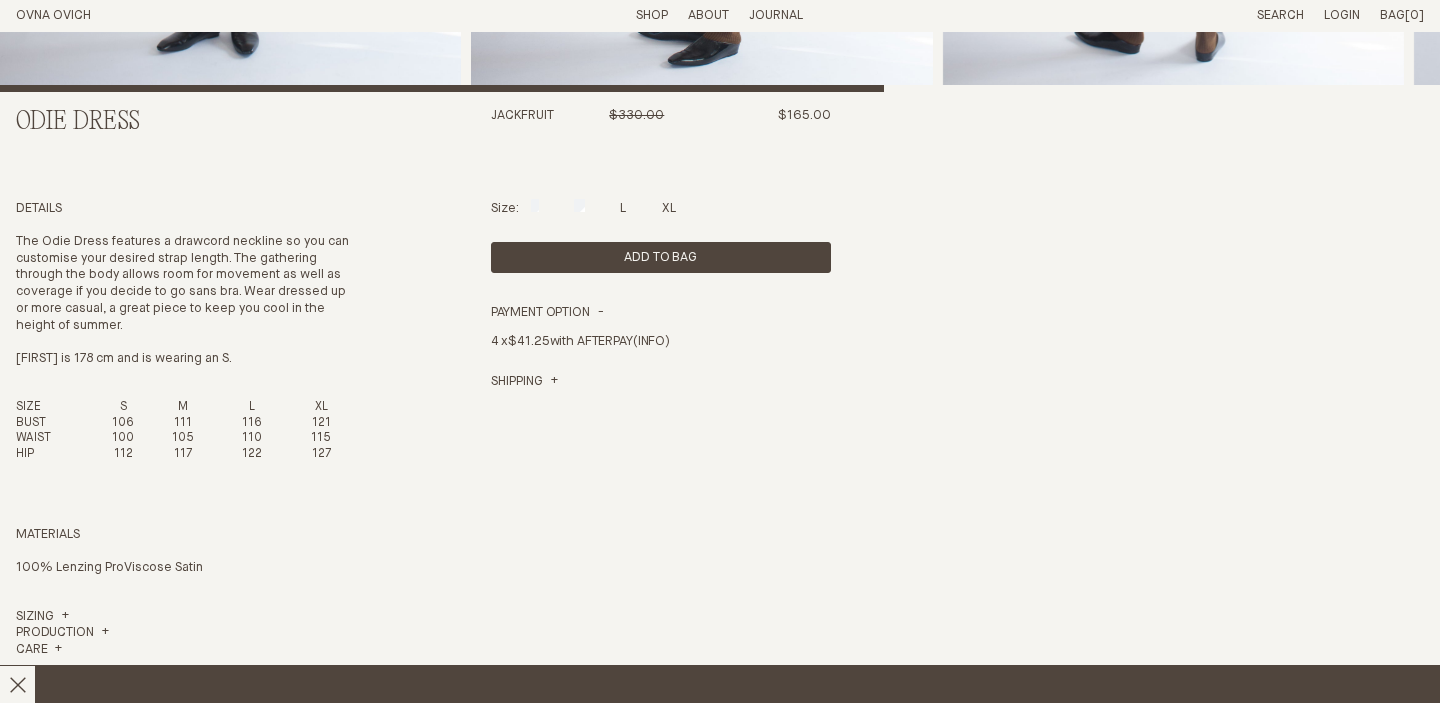 scroll, scrollTop: 558, scrollLeft: 0, axis: vertical 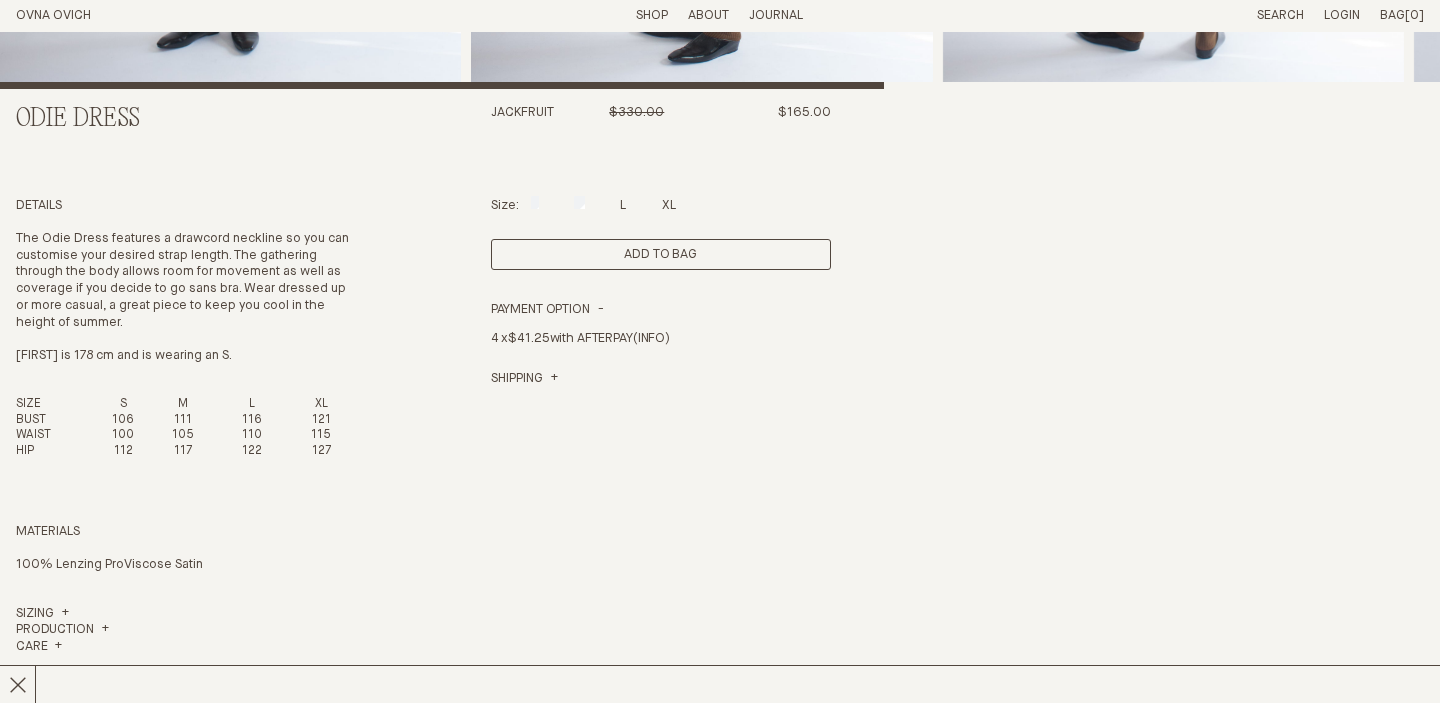 click on "Add to Bag" at bounding box center [661, 254] 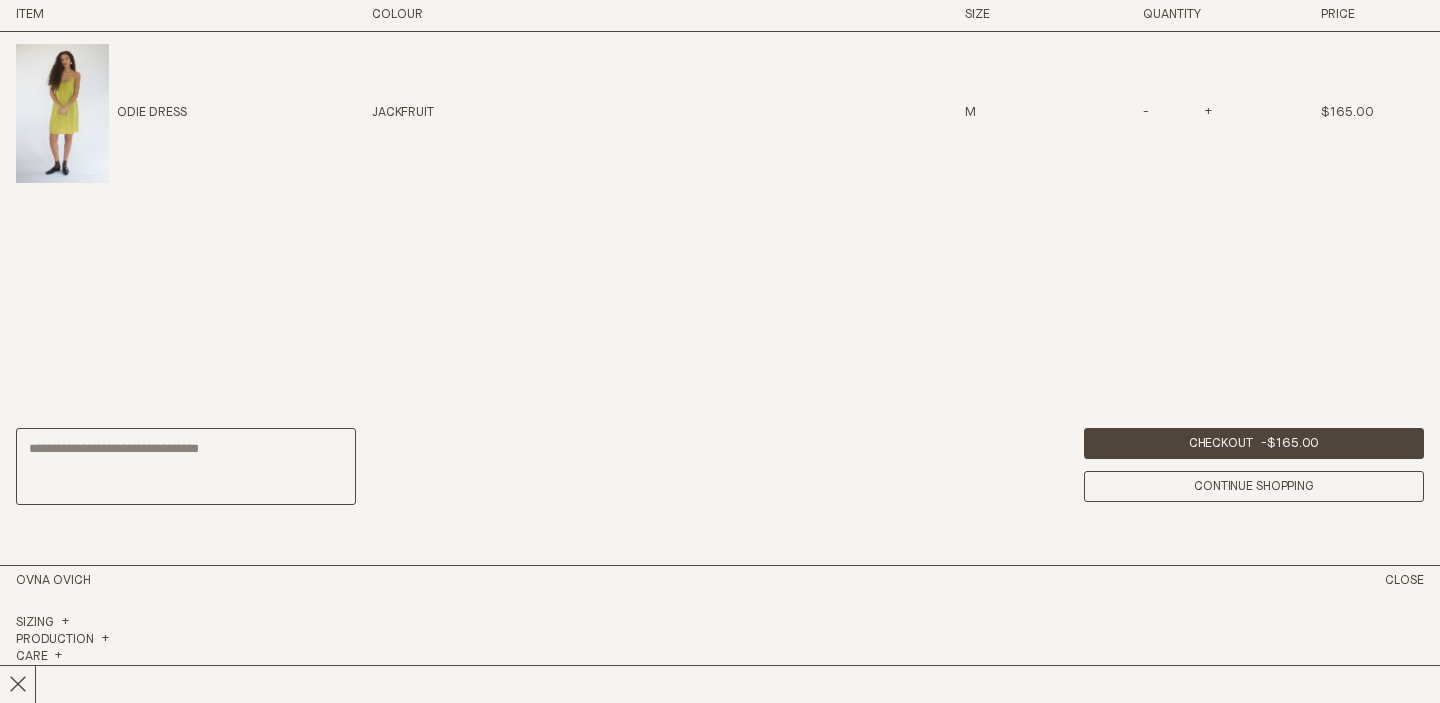 scroll, scrollTop: 1124, scrollLeft: 0, axis: vertical 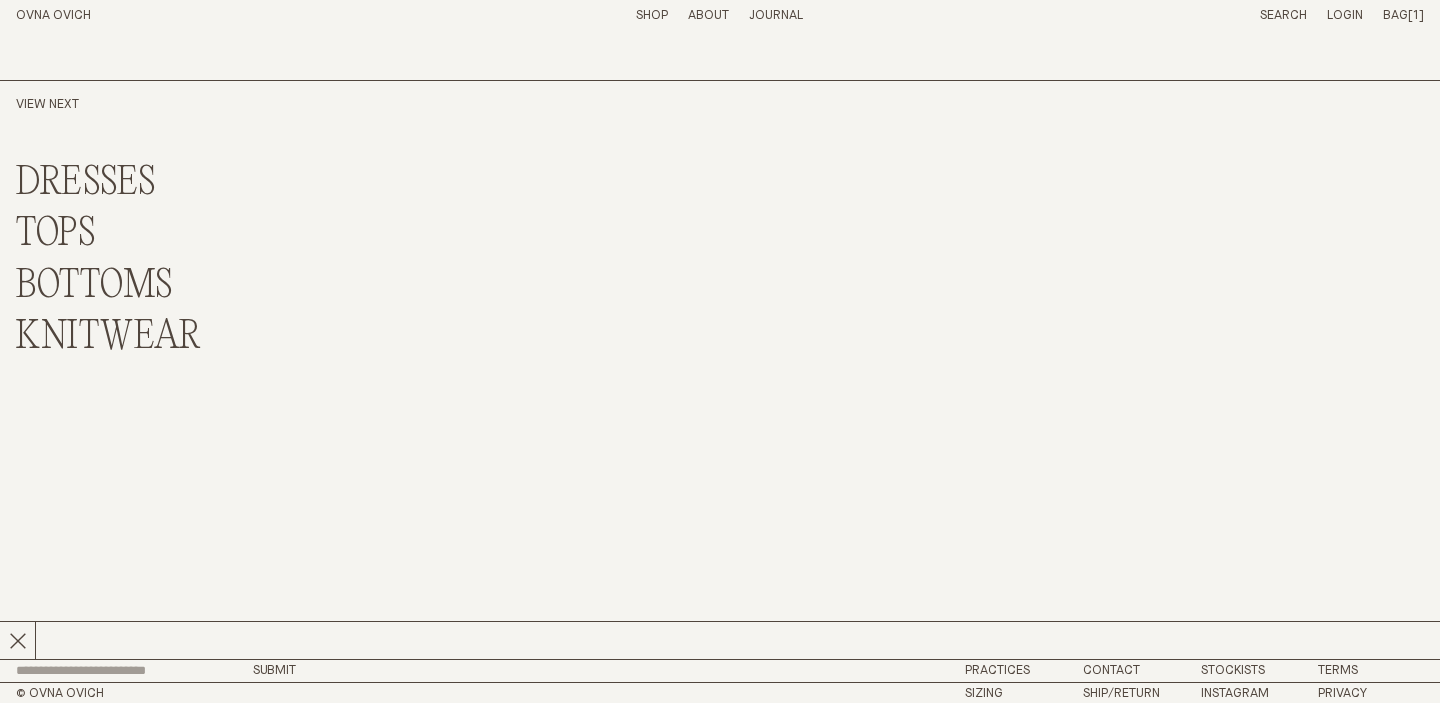 click on "KNITWEAR" at bounding box center (108, 337) 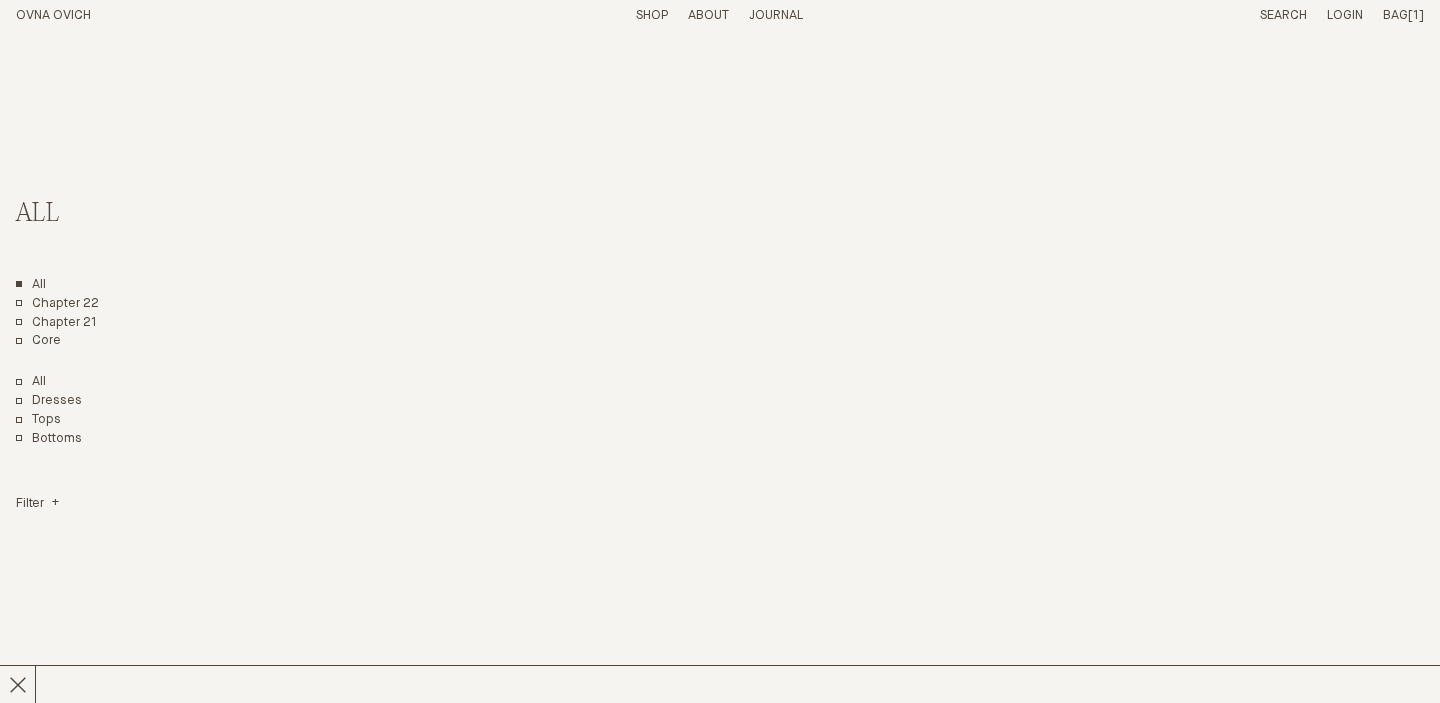 scroll, scrollTop: 0, scrollLeft: 0, axis: both 